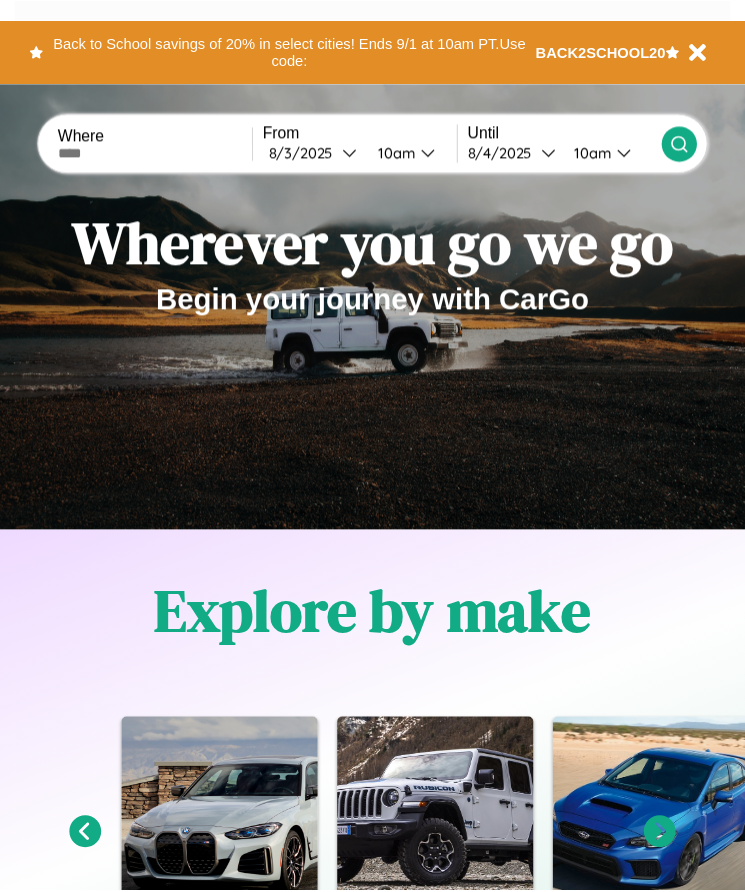 scroll, scrollTop: 0, scrollLeft: 0, axis: both 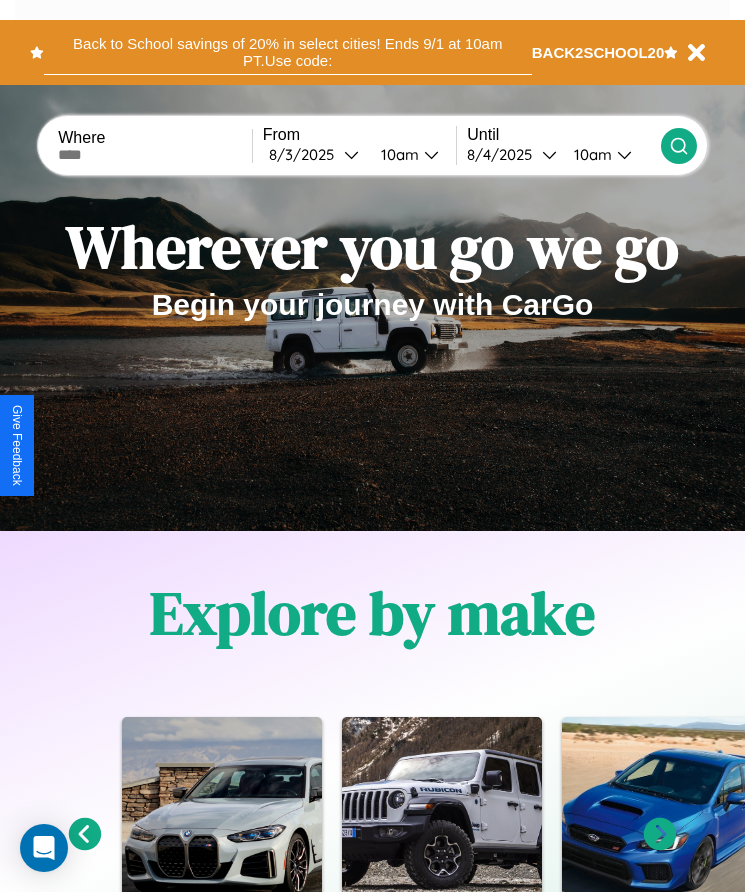 click on "Back to School savings of 20% in select cities! Ends 9/1 at 10am PT.  Use code:" at bounding box center (288, 52) 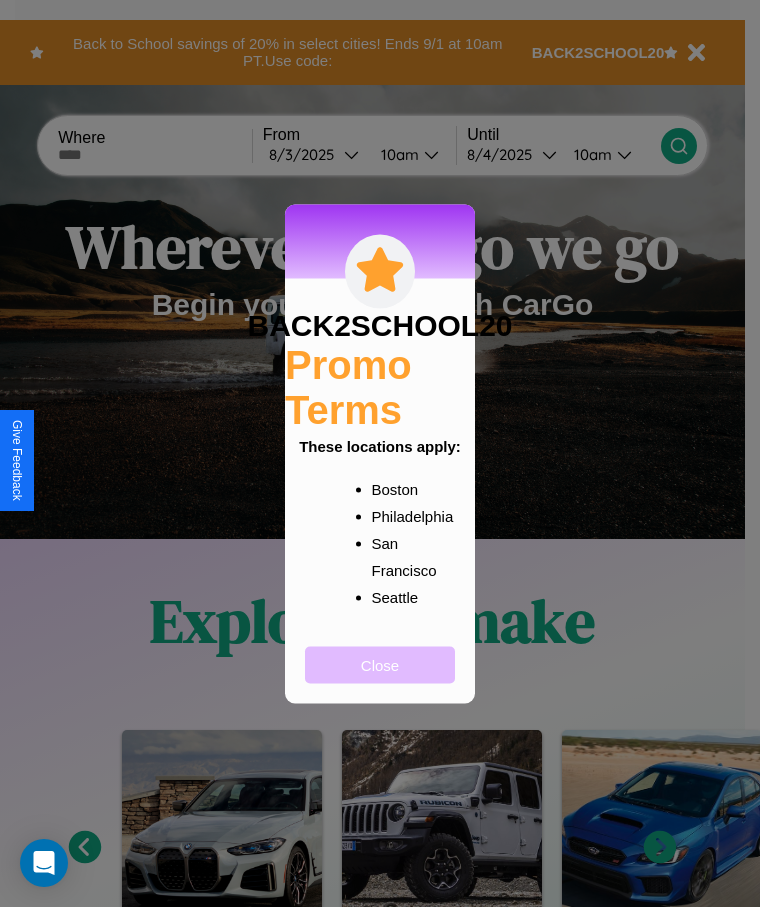 click on "Close" at bounding box center (380, 664) 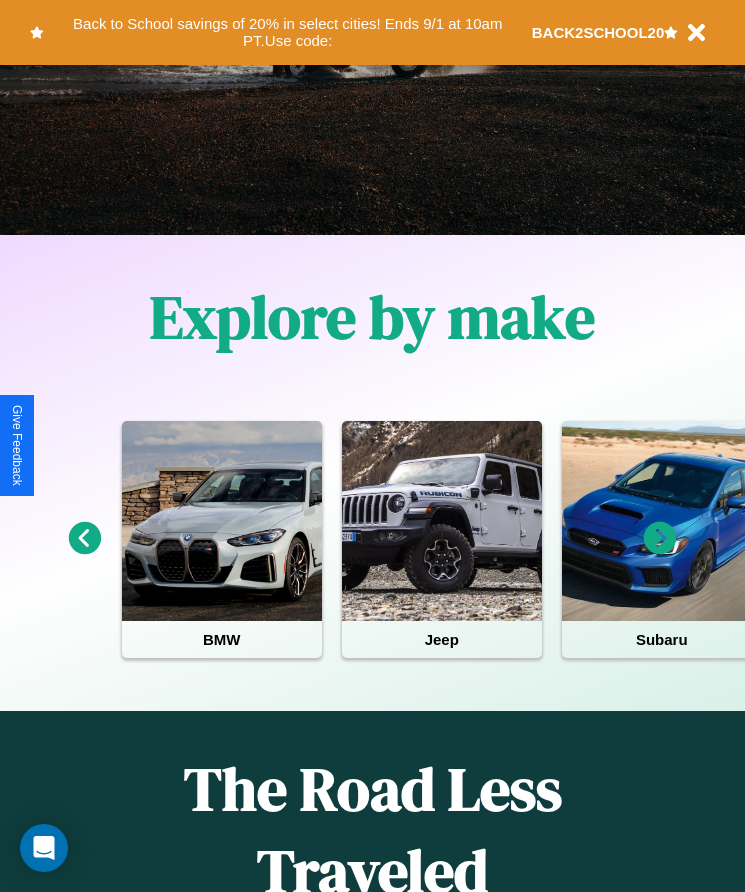 scroll, scrollTop: 334, scrollLeft: 0, axis: vertical 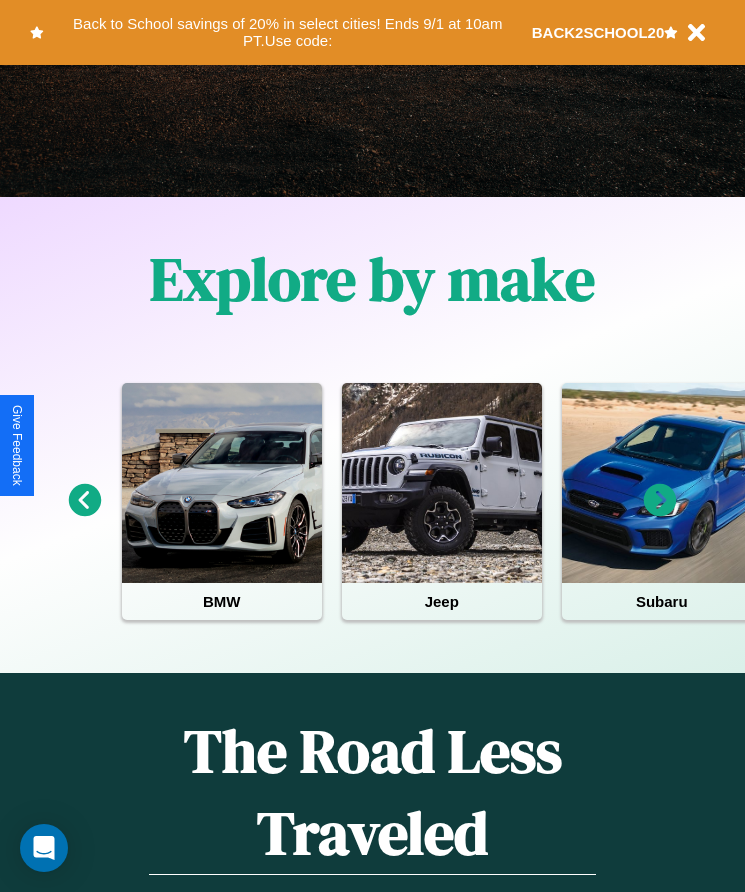 click 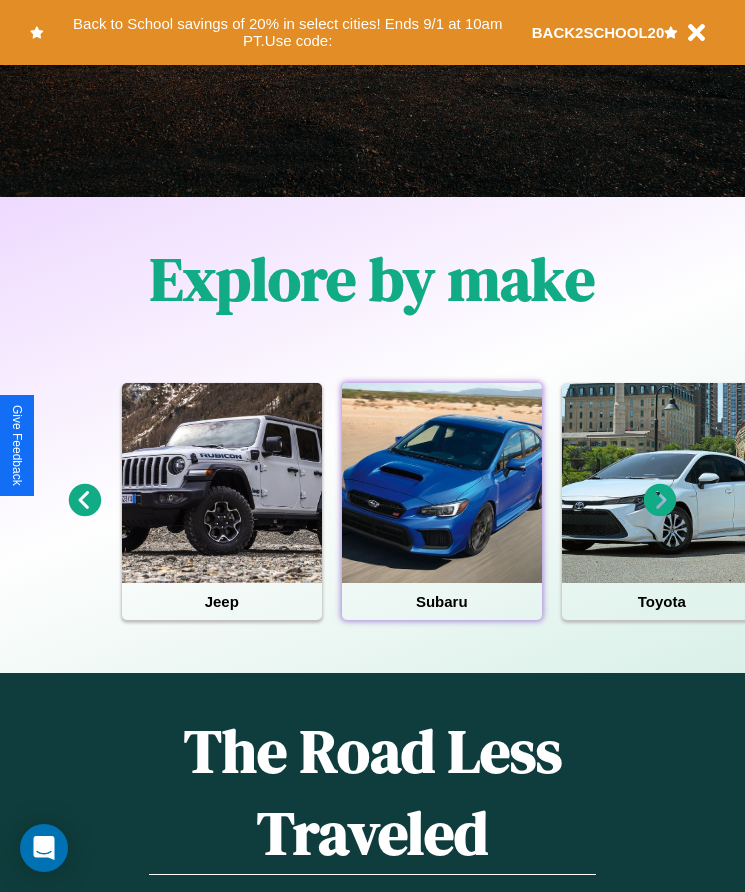 click at bounding box center (442, 483) 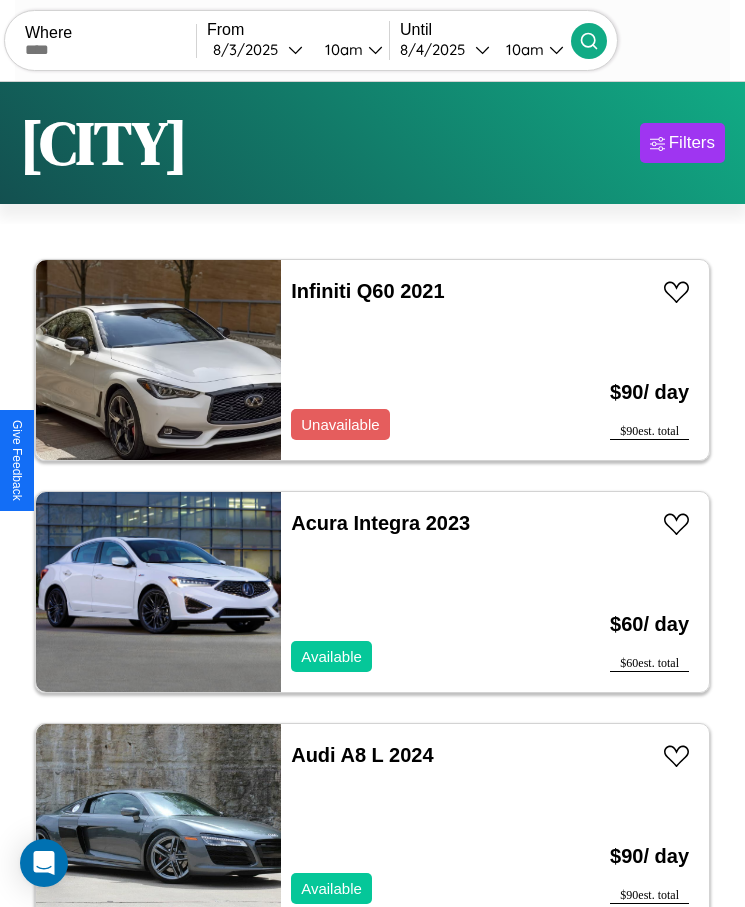 scroll, scrollTop: 50, scrollLeft: 0, axis: vertical 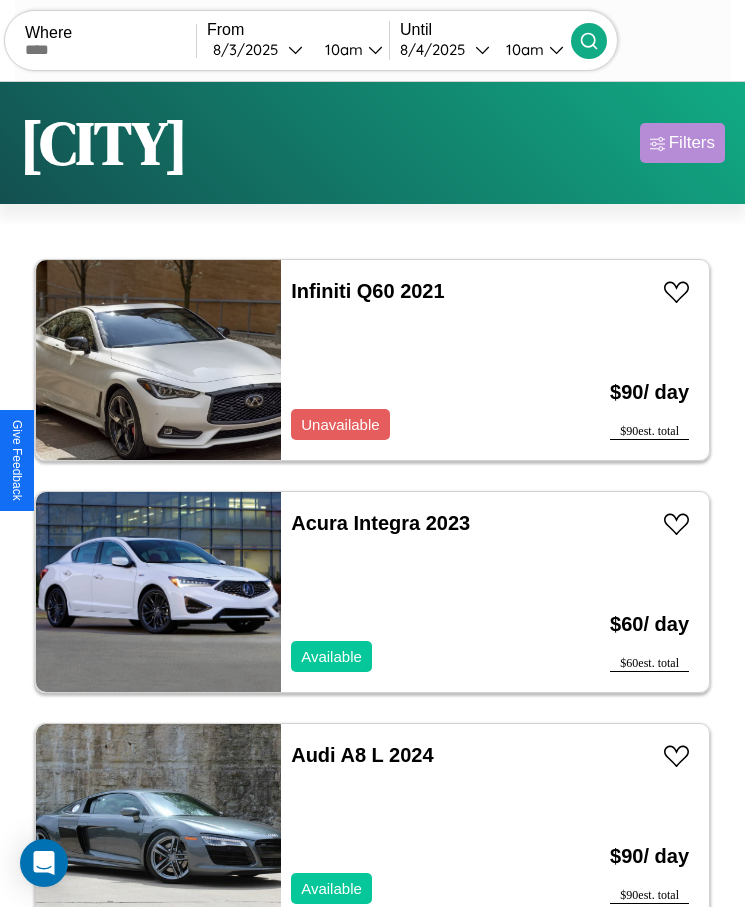 click on "Filters" at bounding box center [692, 143] 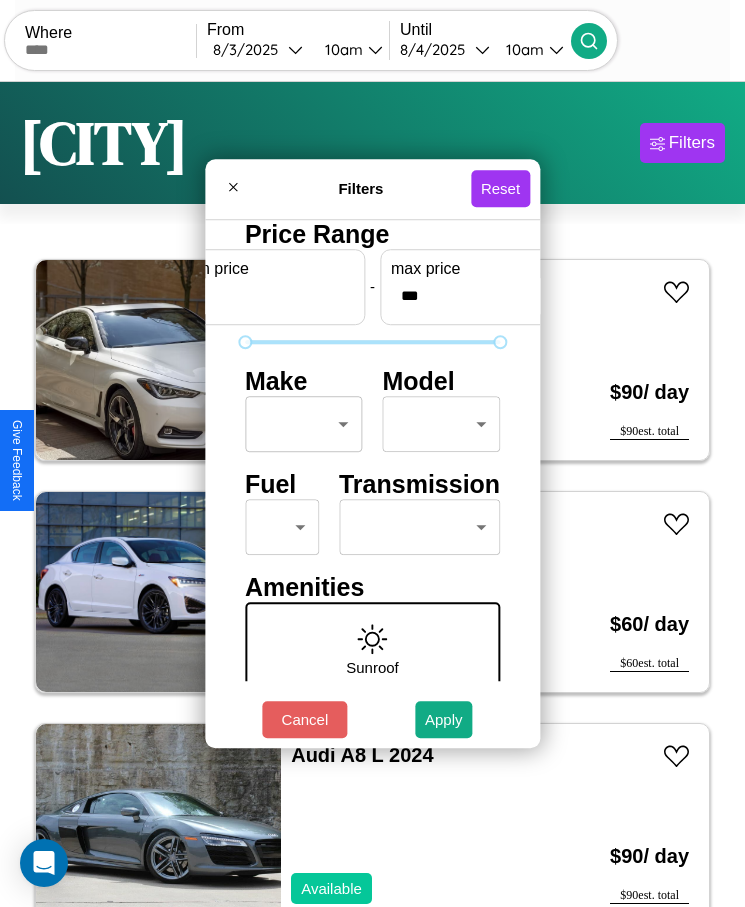 click on "CarGo Where From 8 / 3 / [YEAR] [TIME] Until 8 / 4 / [YEAR] [TIME] Become a Host Login Sign Up [CITY] Filters 114  cars in this area These cars can be picked up in this city. Infiniti   Q60   2021 Unavailable $ 90  / day $ 90  est. total Acura   Integra   2023 Available $ 60  / day $ 60  est. total Audi   A8 L   2024 Available $ 90  / day $ 90  est. total Volkswagen   Atlas Cross Sport   2014 Available $ 160  / day $ 160  est. total Buick   Terraza   2014 Unavailable $ 120  / day $ 120  est. total Aston Martin   DB7   2023 Available $ 190  / day $ 190  est. total Hyundai   Santa Fe   2016 Available $ 60  / day $ 60  est. total Honda   CRF1000ASD   2024 Available $ 70  / day $ 70  est. total Chevrolet   Cobalt   2014 Available $ 40  / day $ 40  est. total Chevrolet   Silverado HD   2018 Available $ 70  / day $ 70  est. total Hummer   H3T   2019 Available $ 100  / day $ 100  est. total Chevrolet   Silverado   2022 Unavailable $ 70  / day $ 70  est. total Jeep   Grand Cherokee   2022 Available $ 110  / day $ 110" at bounding box center (372, 478) 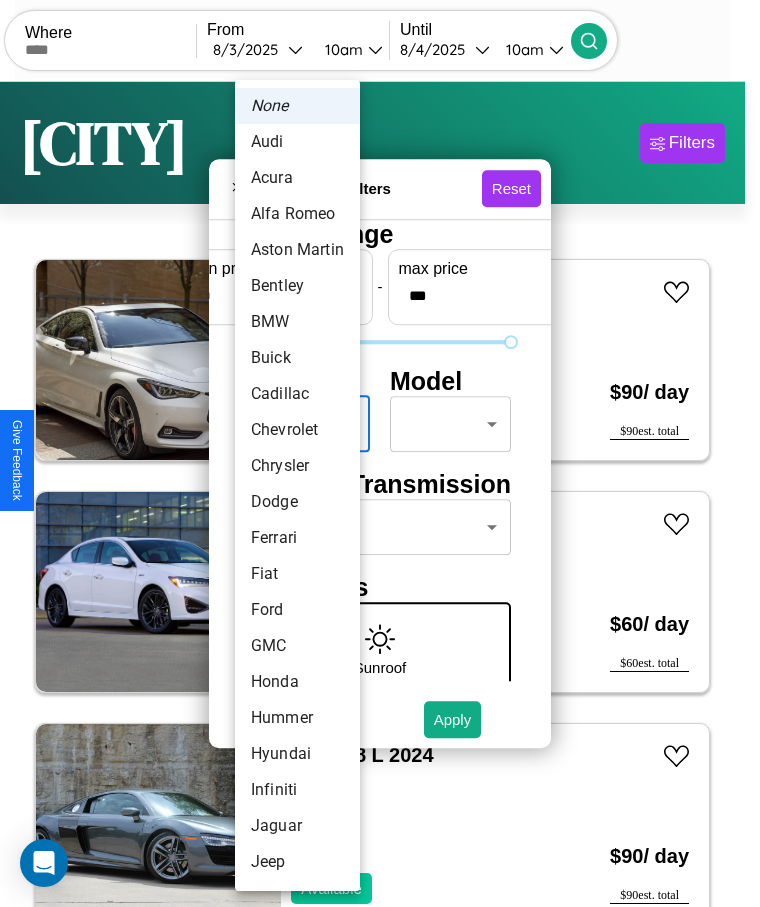 click on "Buick" at bounding box center (297, 358) 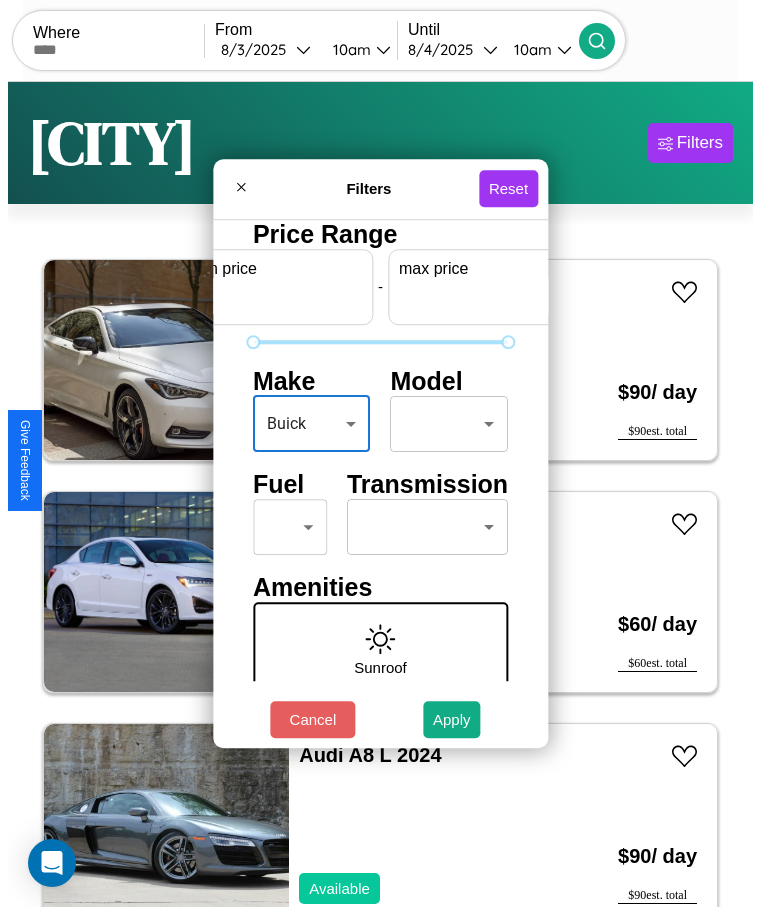 scroll, scrollTop: 0, scrollLeft: 74, axis: horizontal 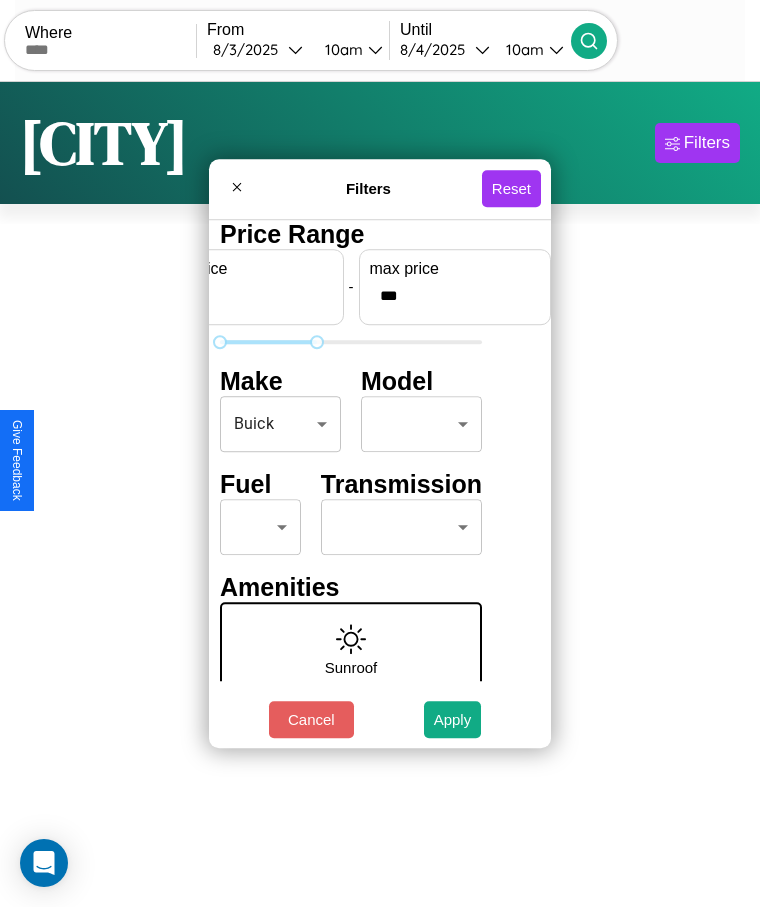 type on "***" 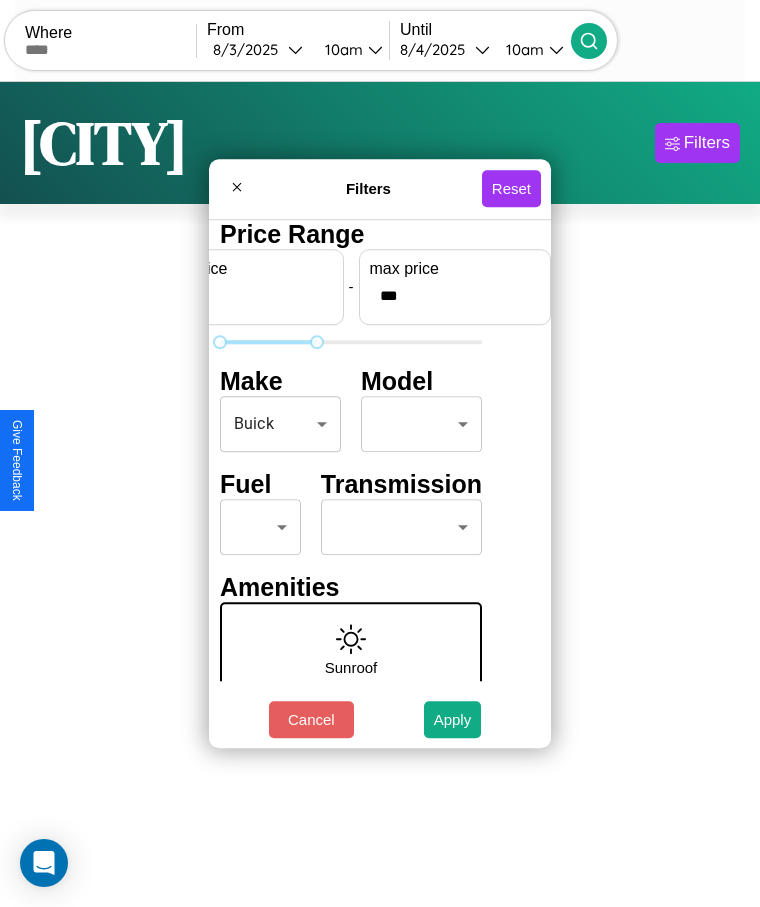 scroll, scrollTop: 0, scrollLeft: 0, axis: both 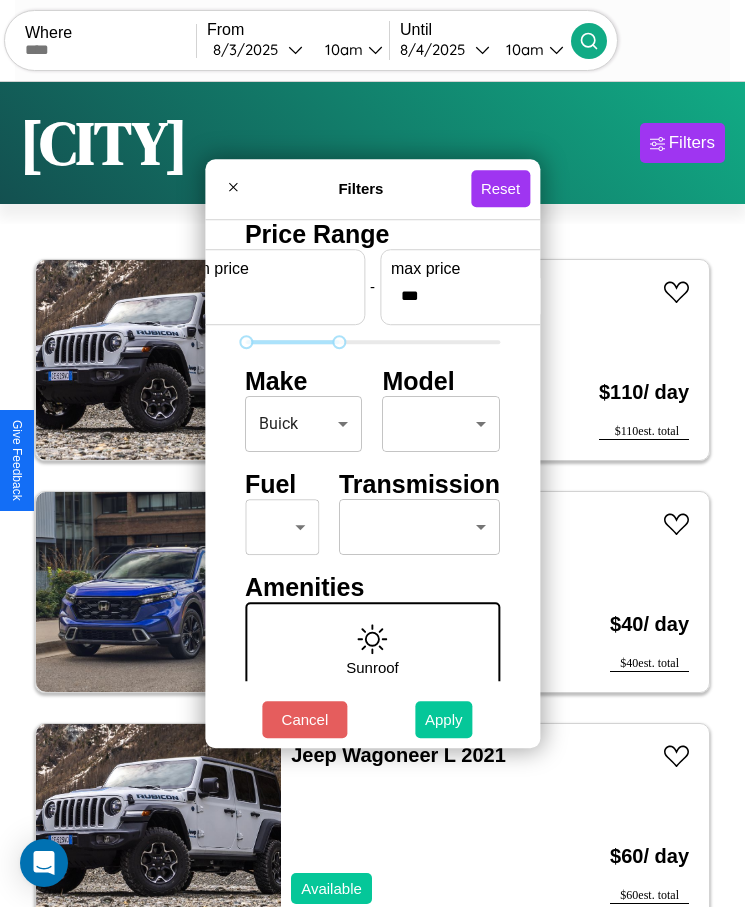 type on "*" 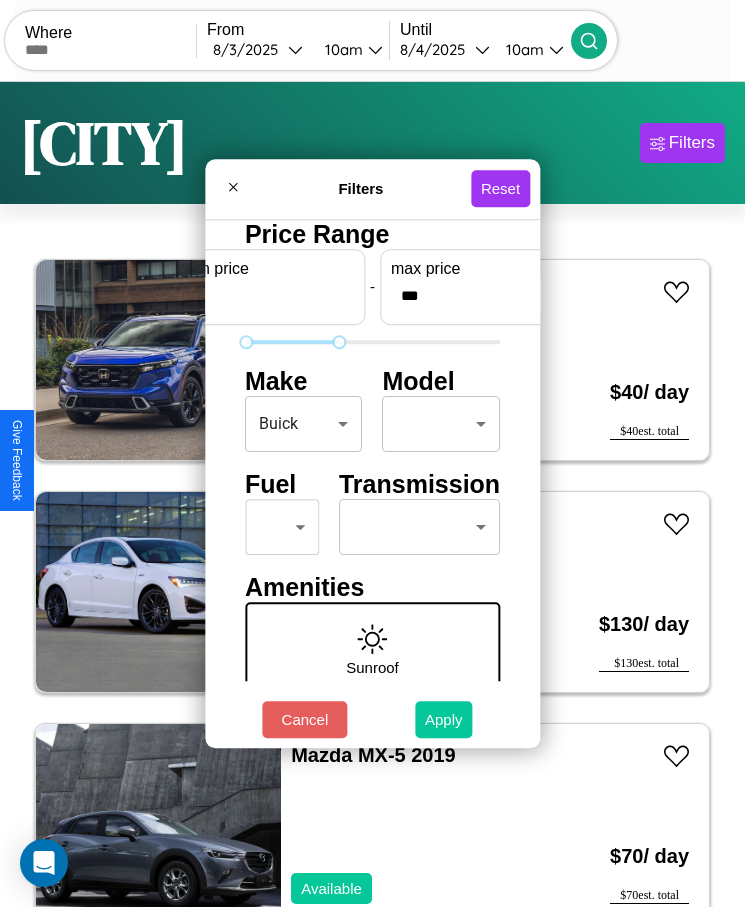 click on "Apply" at bounding box center (444, 719) 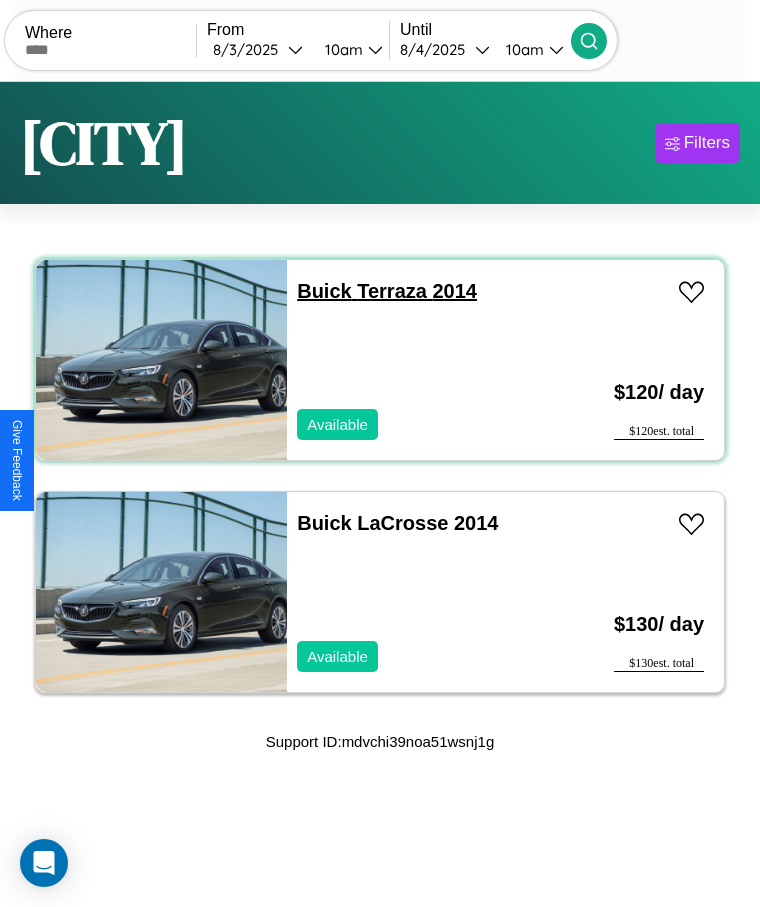 click on "Buick   Terraza   2014" at bounding box center (387, 291) 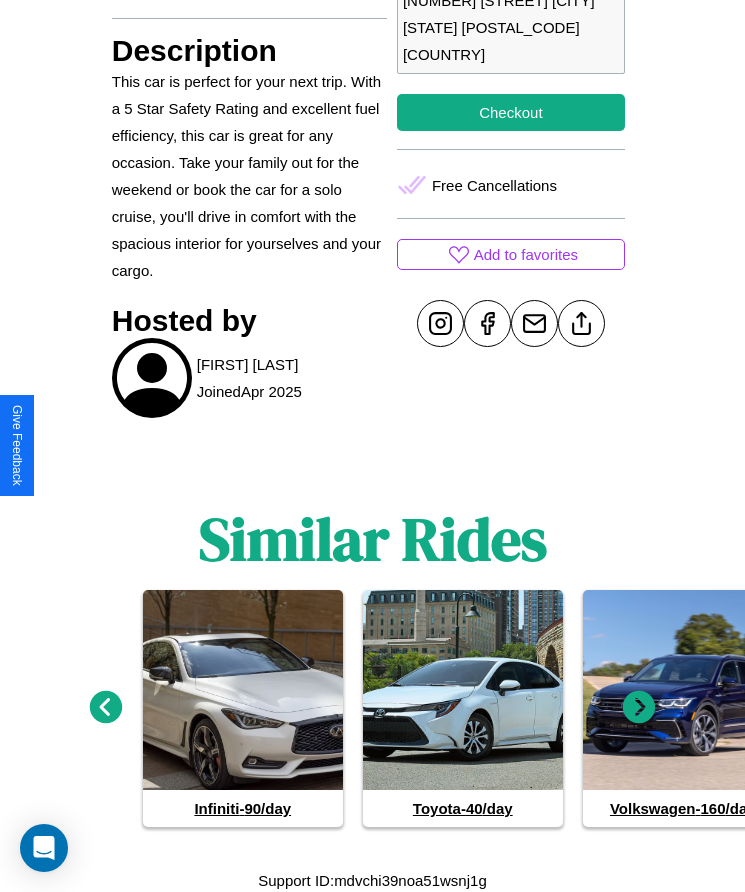 scroll, scrollTop: 900, scrollLeft: 0, axis: vertical 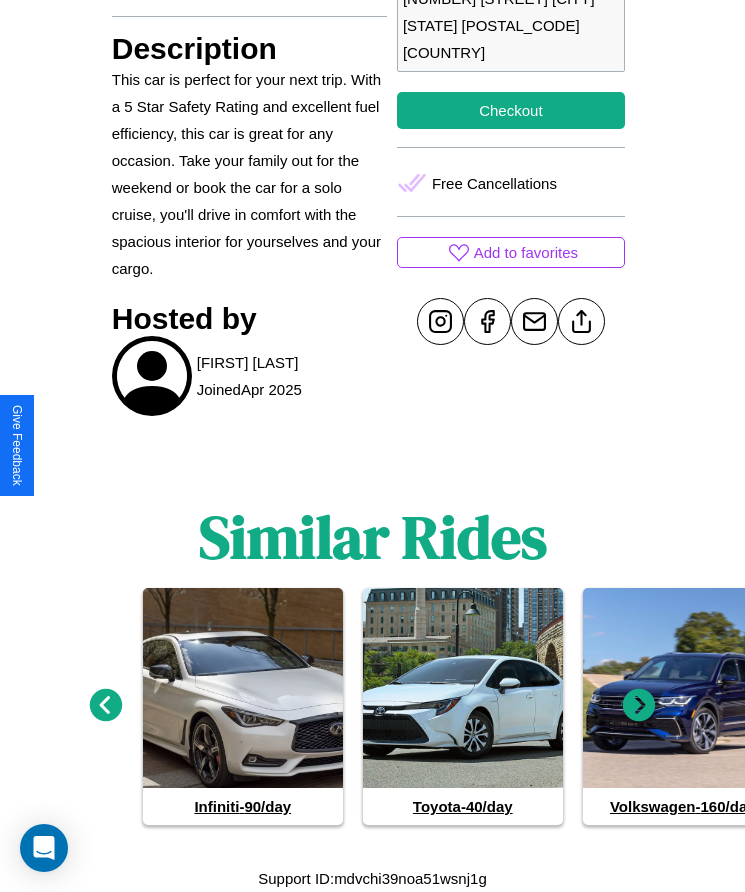 click 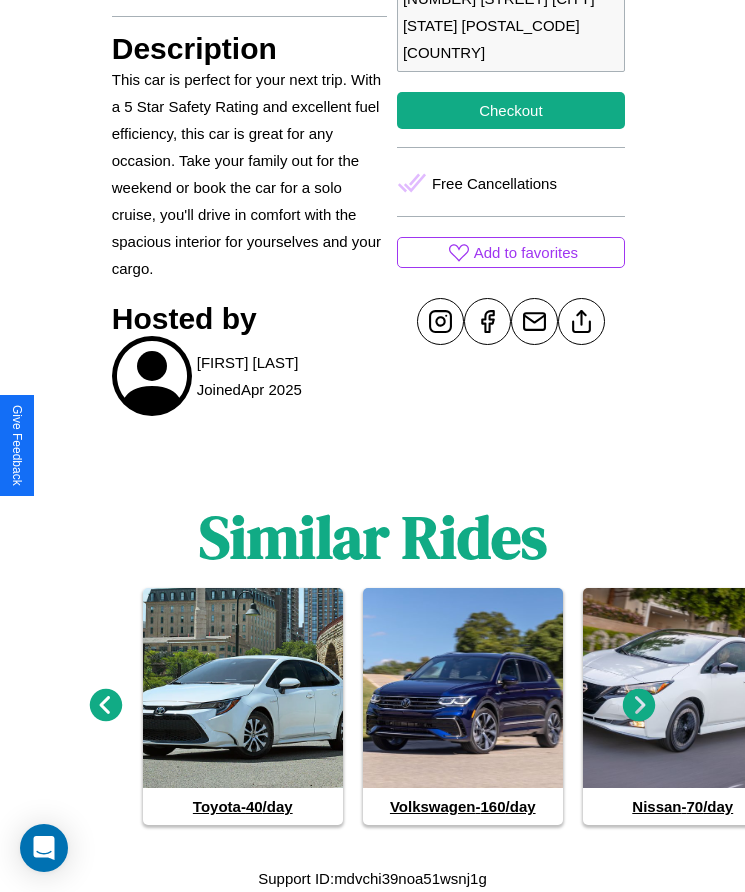 click 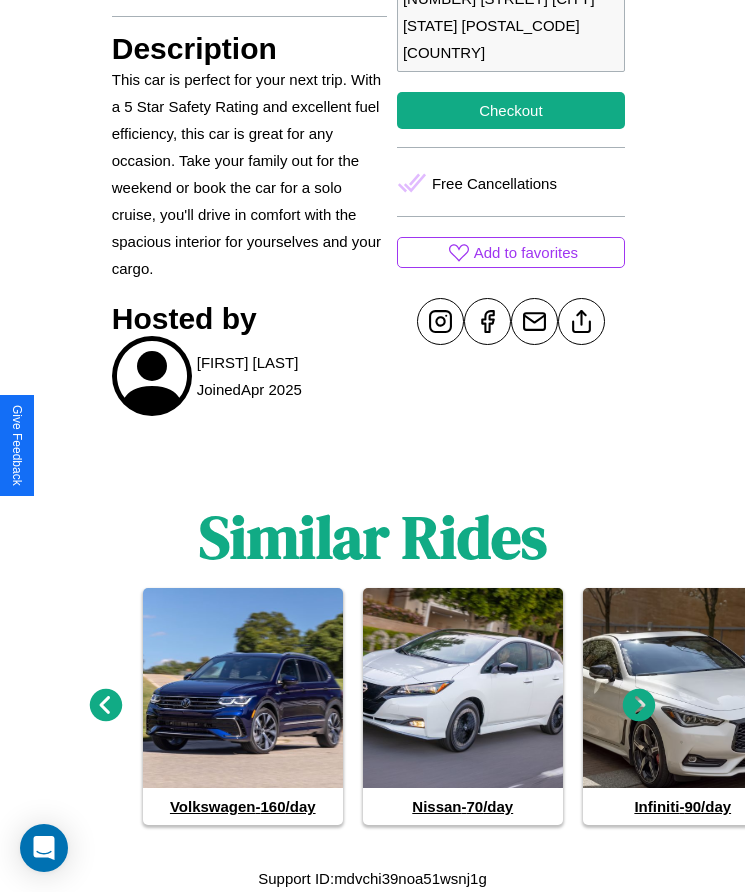 click 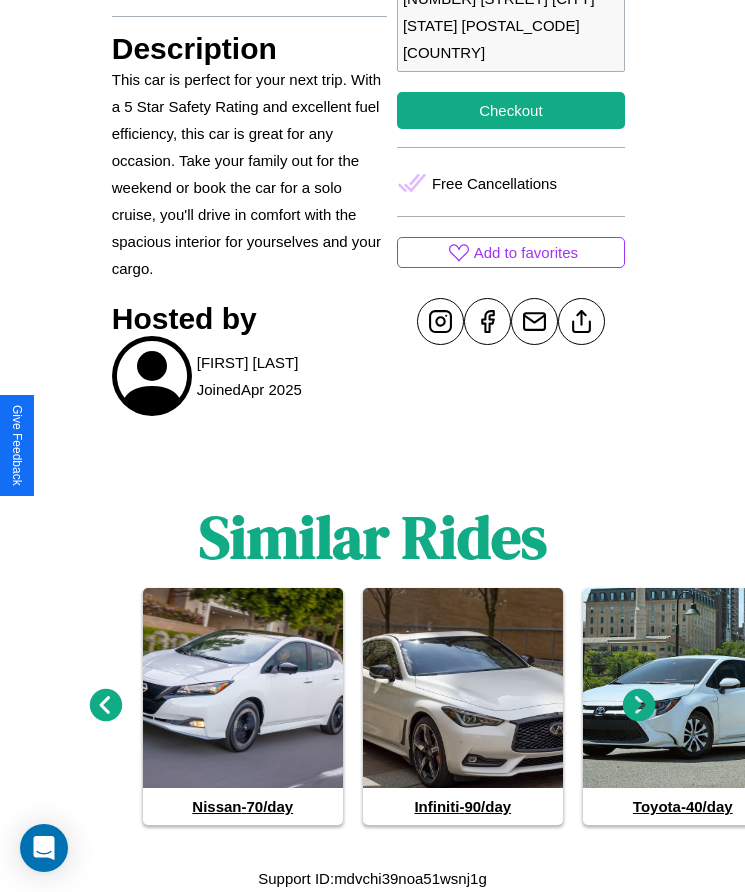 click 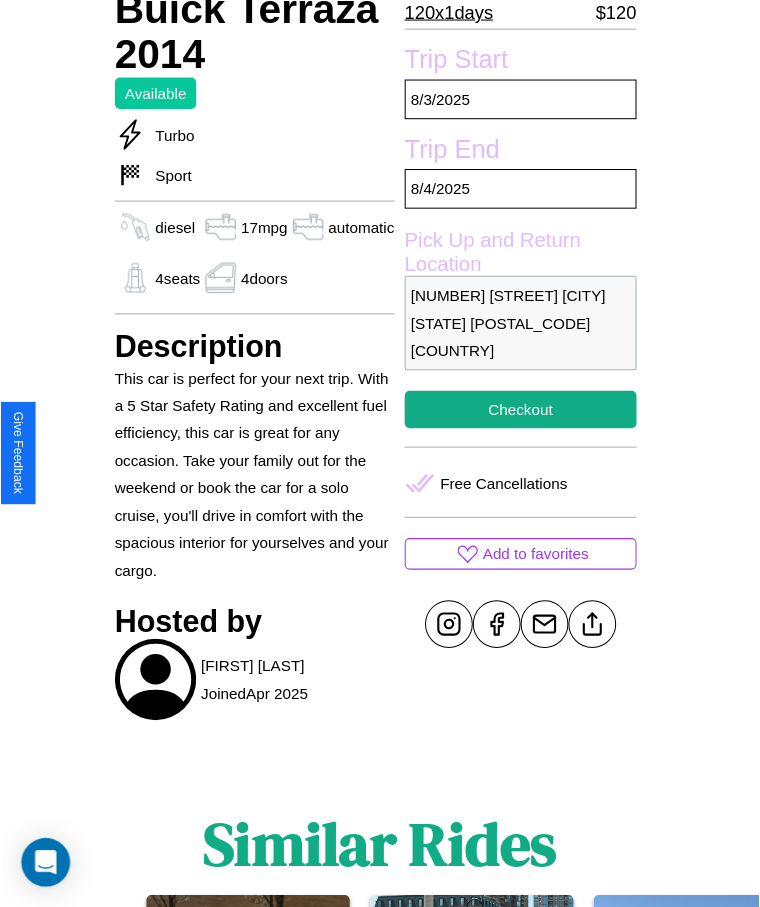 scroll, scrollTop: 260, scrollLeft: 0, axis: vertical 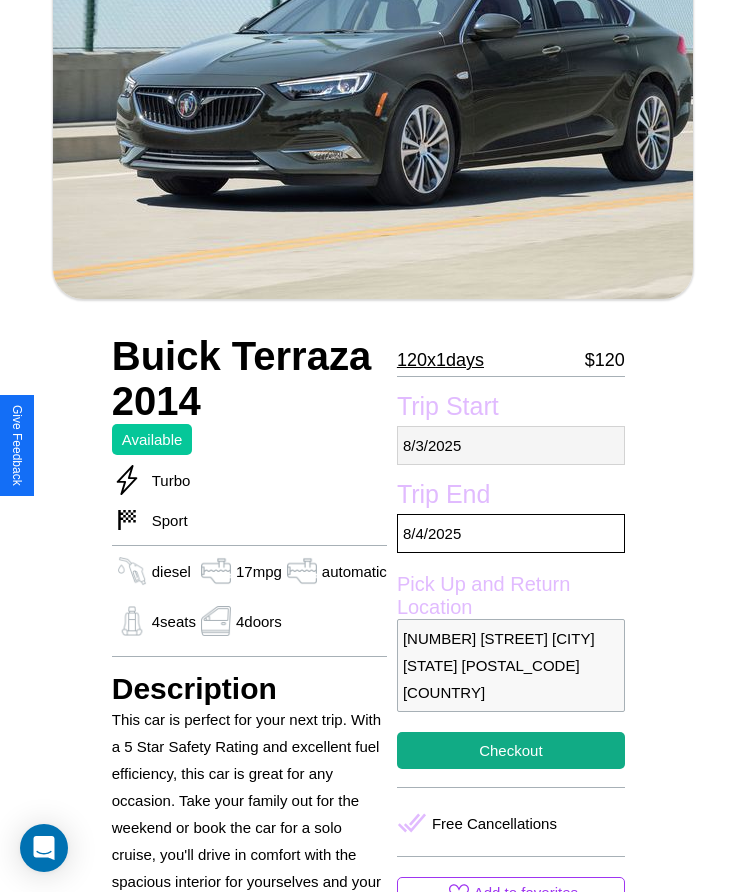click on "8 / 3 / 2025" at bounding box center [511, 445] 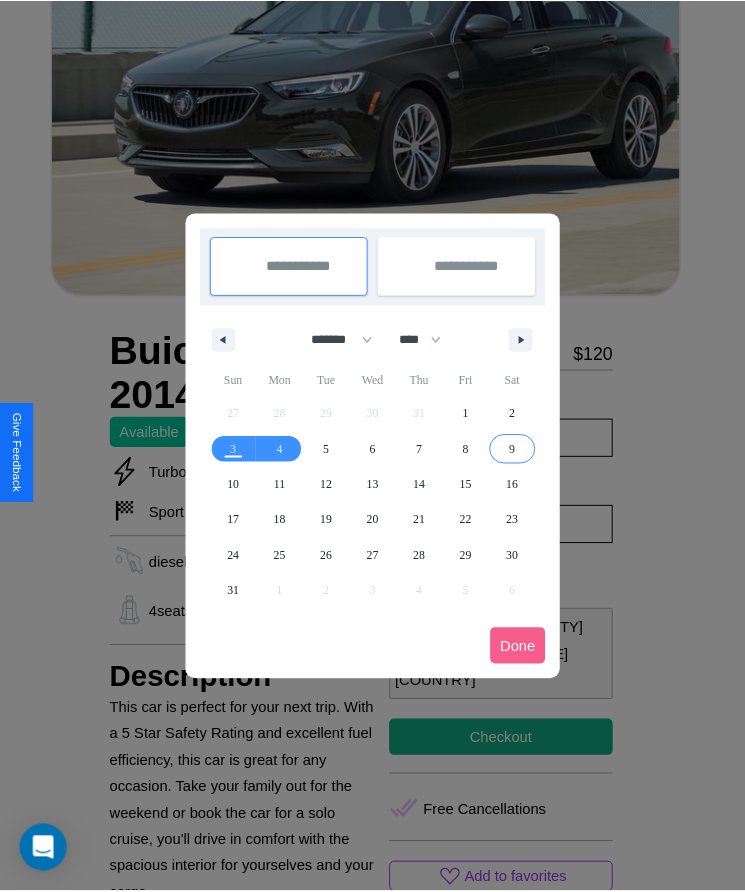 scroll, scrollTop: 0, scrollLeft: 0, axis: both 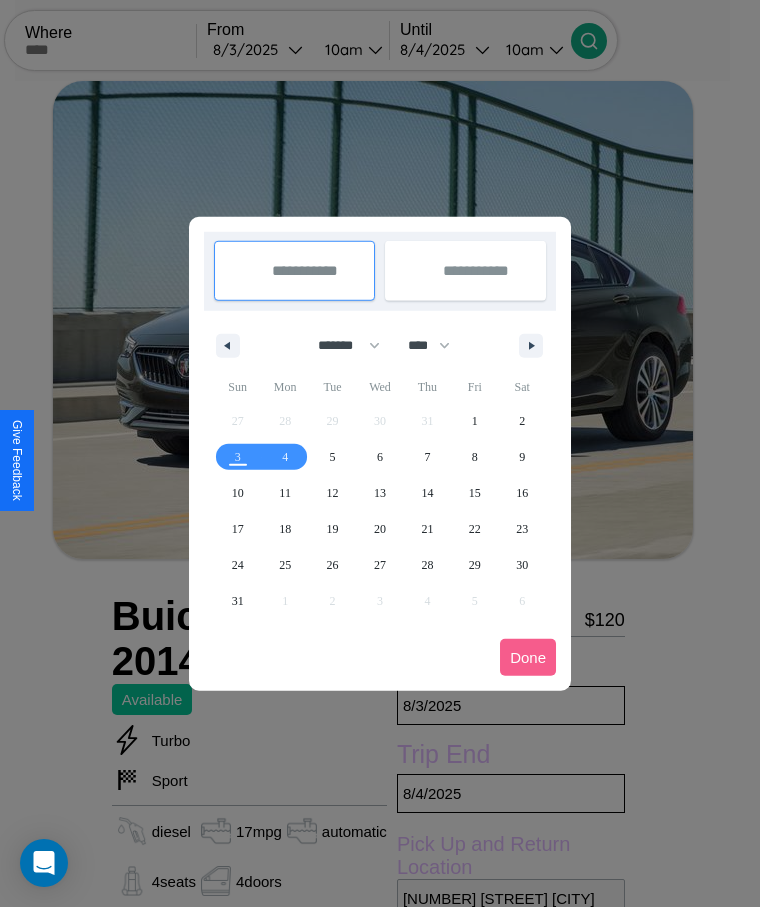 click at bounding box center (380, 453) 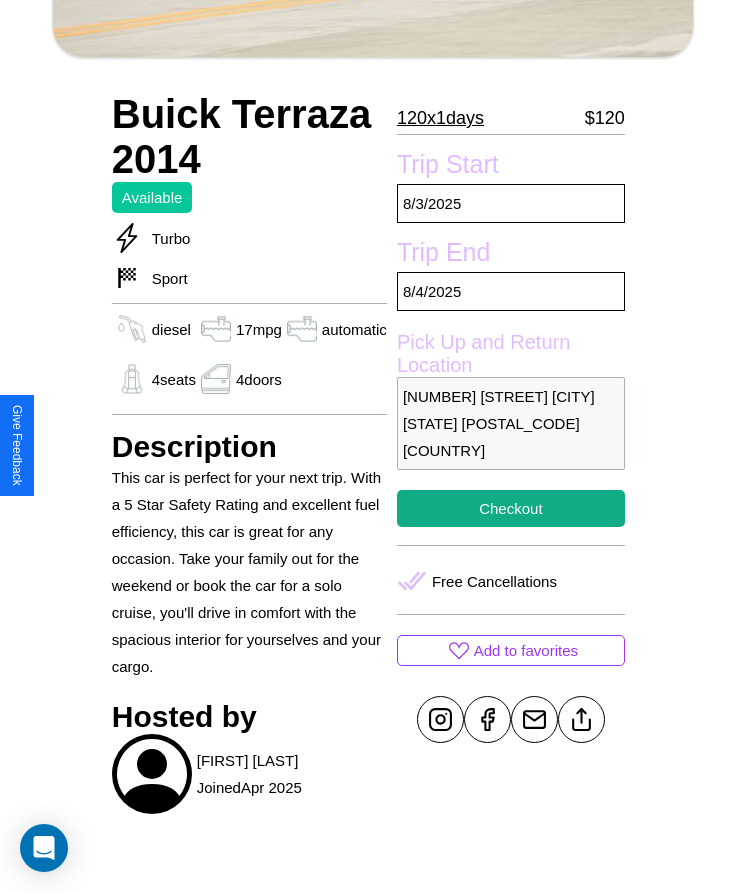 scroll, scrollTop: 538, scrollLeft: 0, axis: vertical 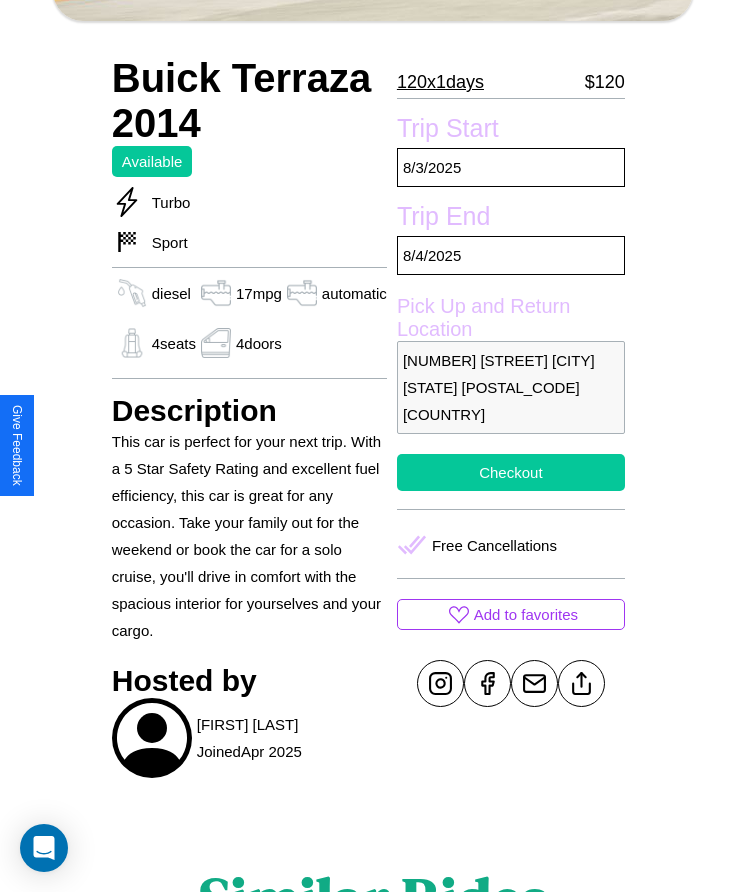 click on "Checkout" at bounding box center [511, 472] 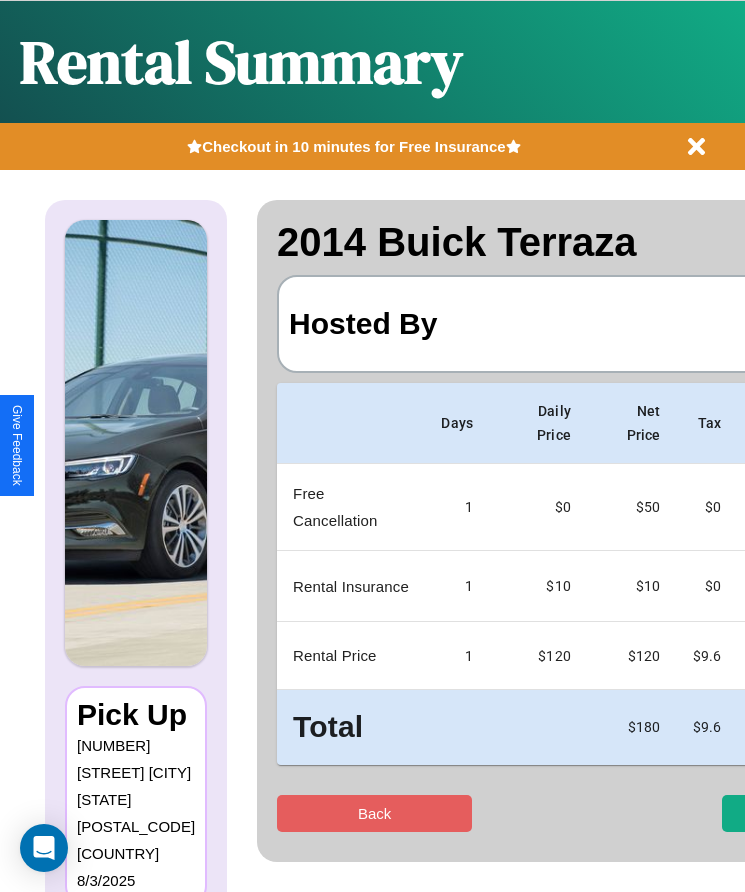 scroll, scrollTop: 0, scrollLeft: 118, axis: horizontal 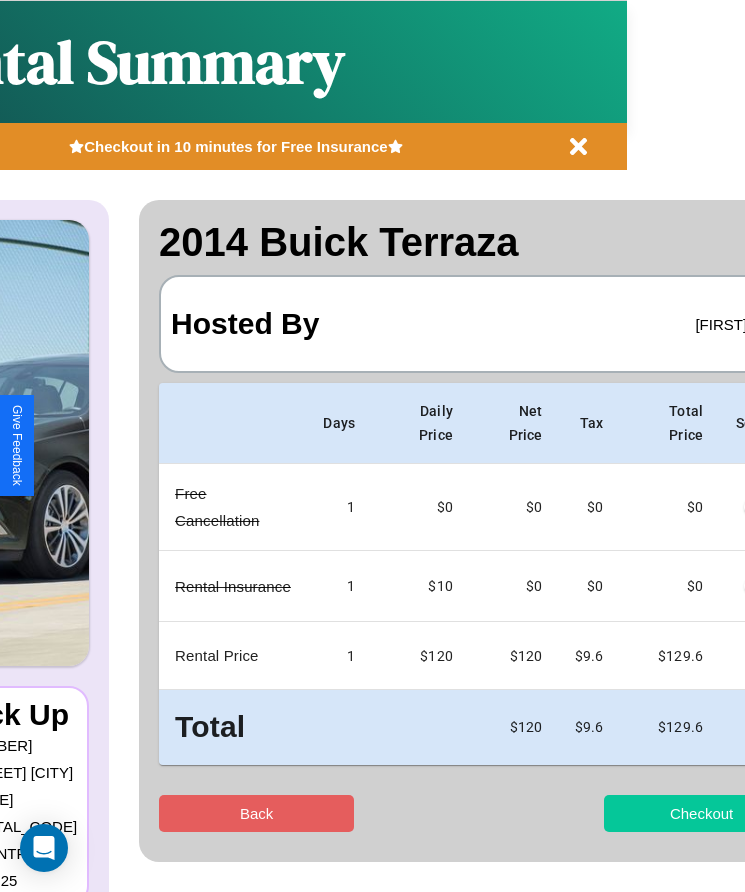 click on "Checkout" at bounding box center [701, 813] 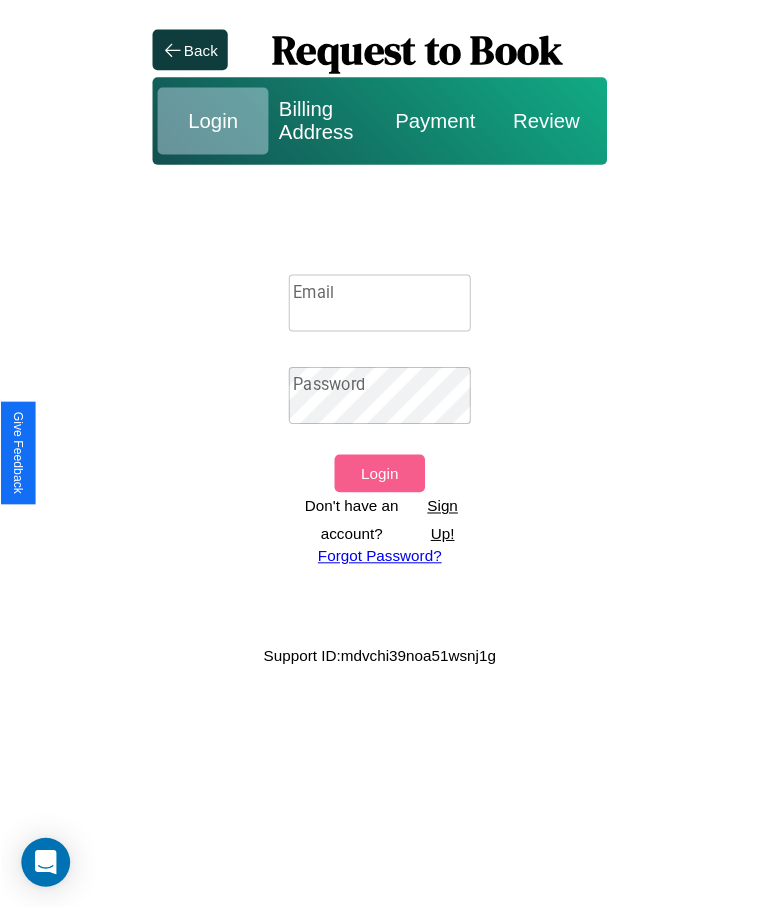 scroll, scrollTop: 0, scrollLeft: 0, axis: both 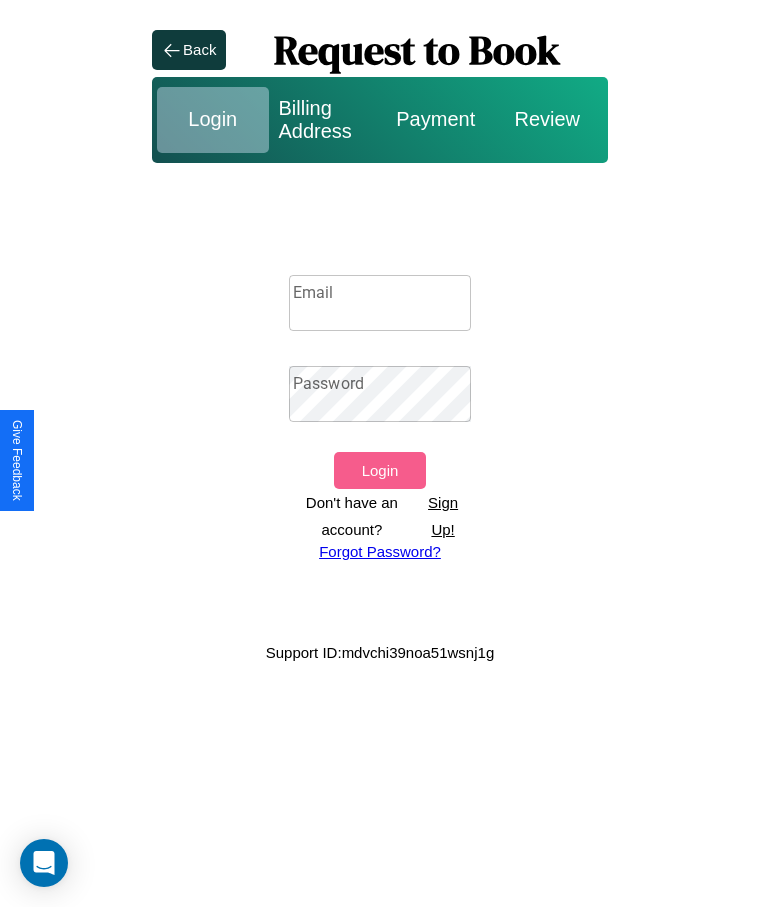 click on "Email" at bounding box center [380, 303] 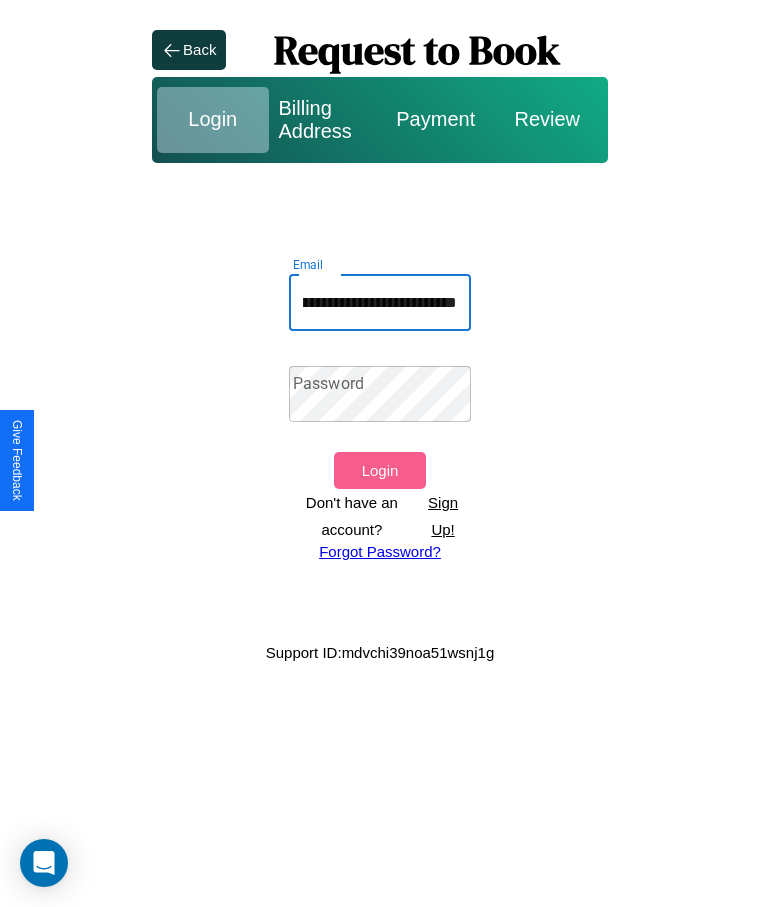 scroll, scrollTop: 0, scrollLeft: 80, axis: horizontal 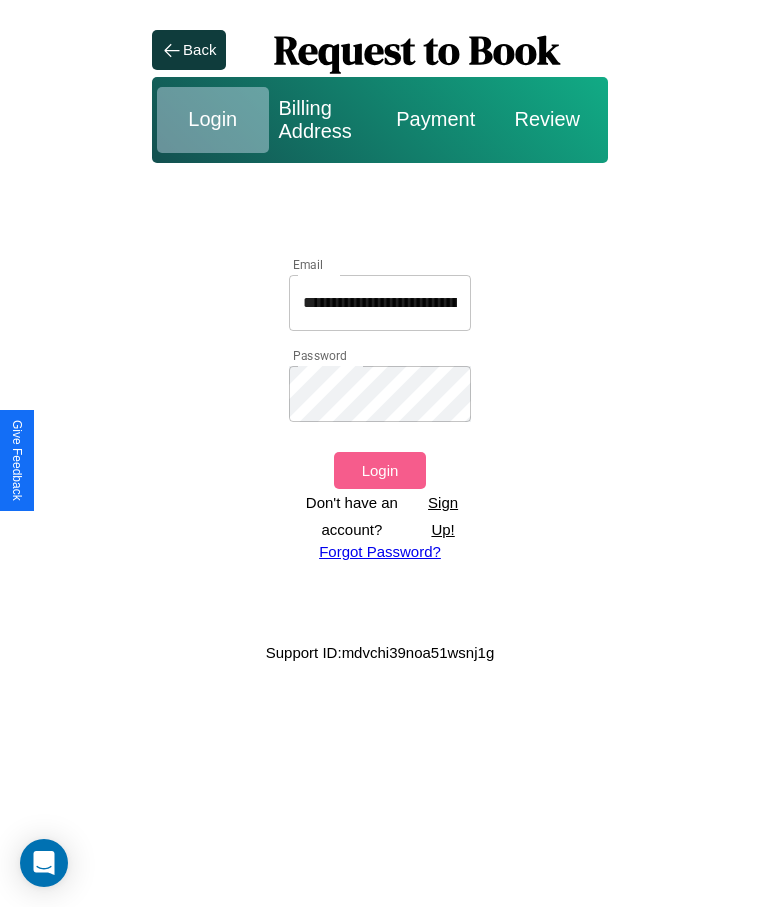 click on "Login" at bounding box center [379, 470] 